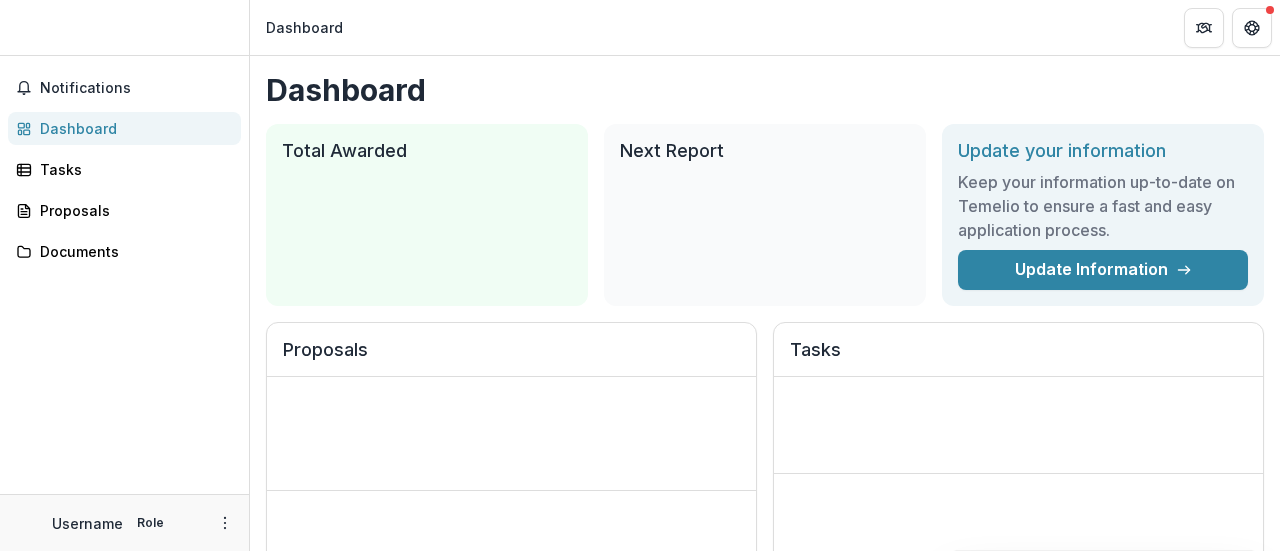 scroll, scrollTop: 0, scrollLeft: 0, axis: both 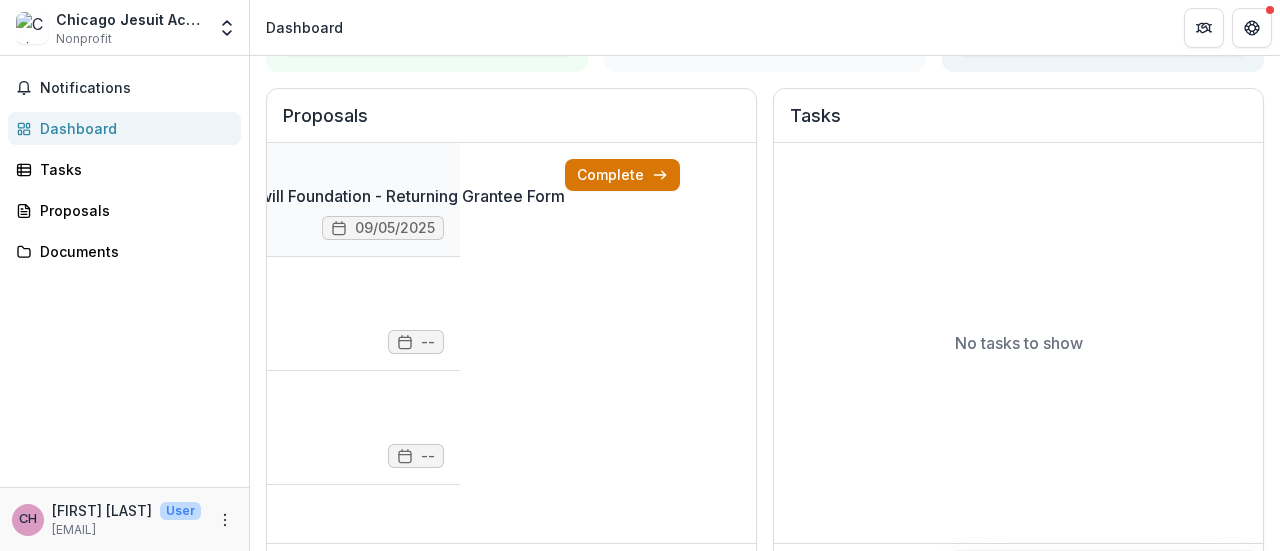 click on "Complete" at bounding box center [622, 175] 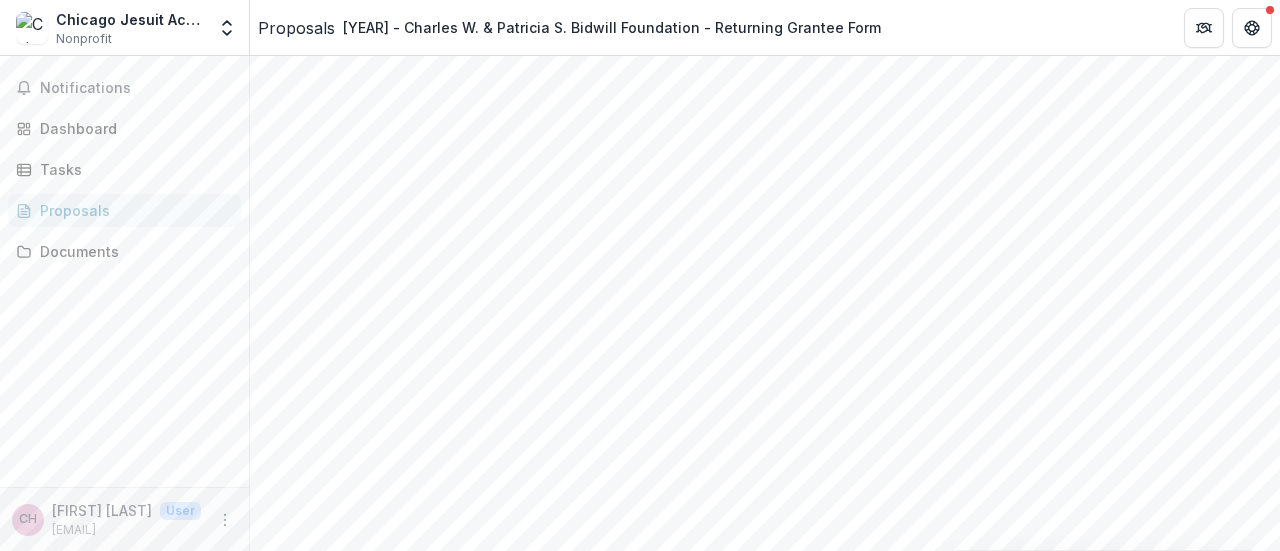 scroll, scrollTop: 1881, scrollLeft: 0, axis: vertical 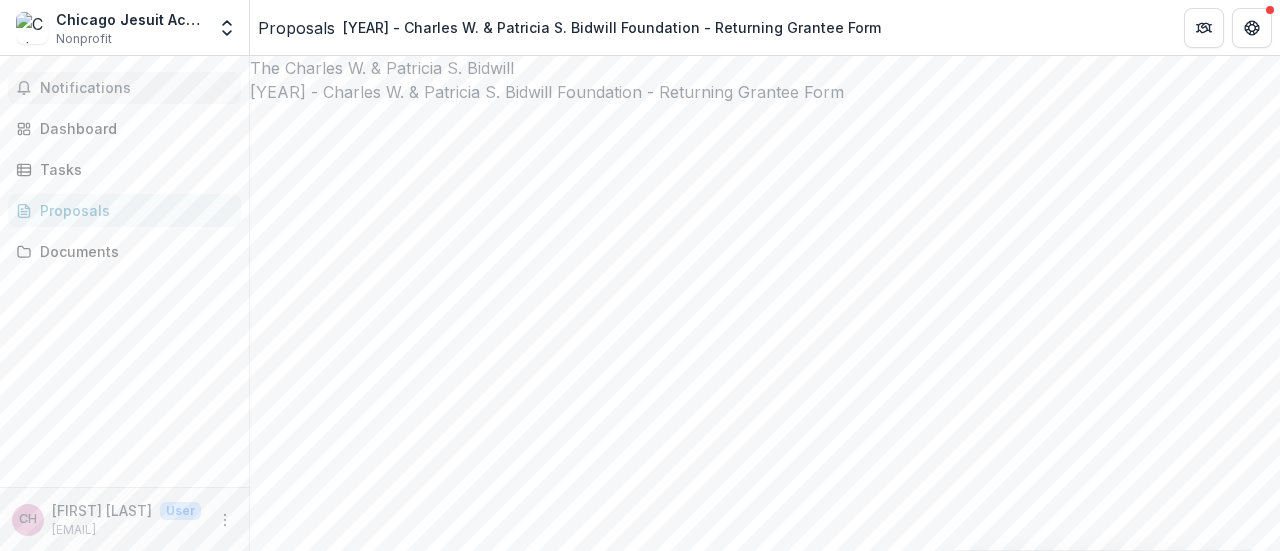 click on "Notifications" at bounding box center (136, 88) 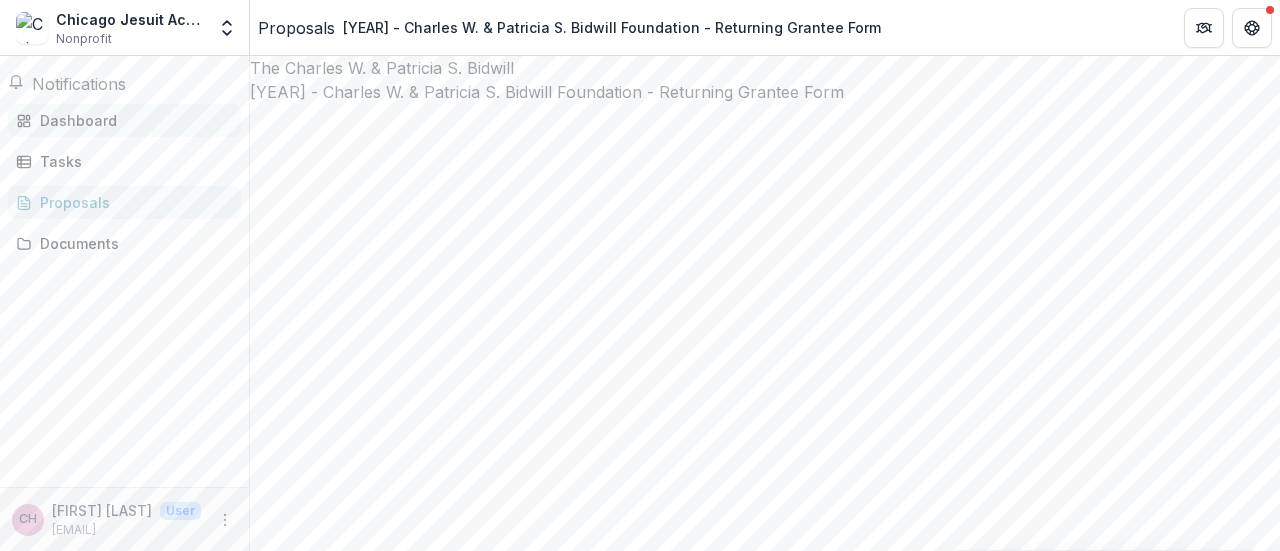 click on "Dashboard" at bounding box center [132, 120] 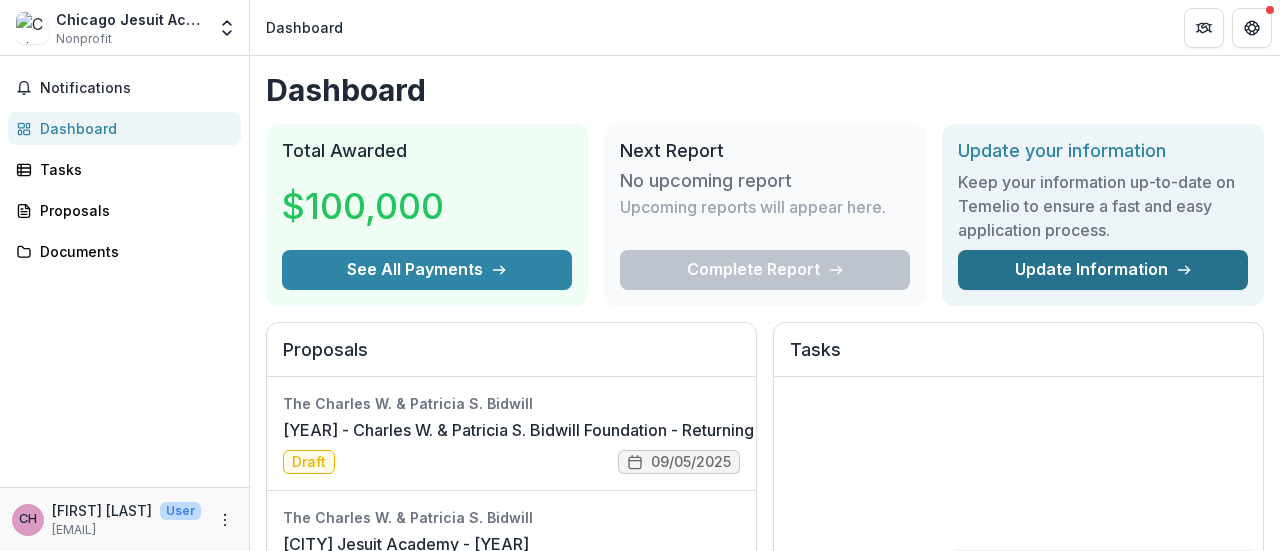click on "Update Information" at bounding box center [1103, 270] 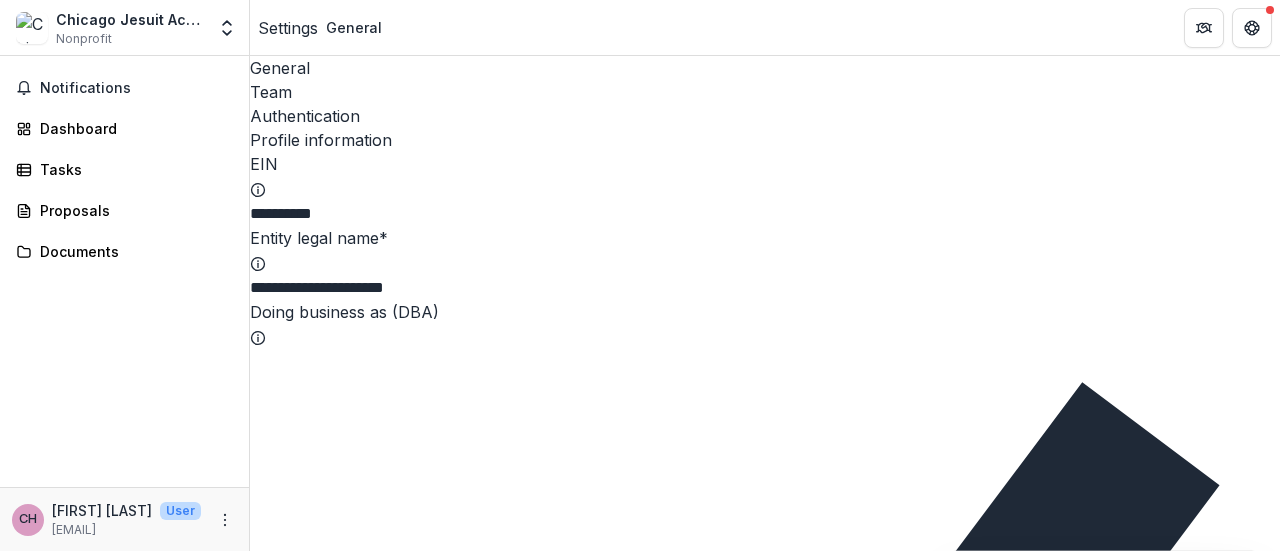 click on "Team" at bounding box center [765, 92] 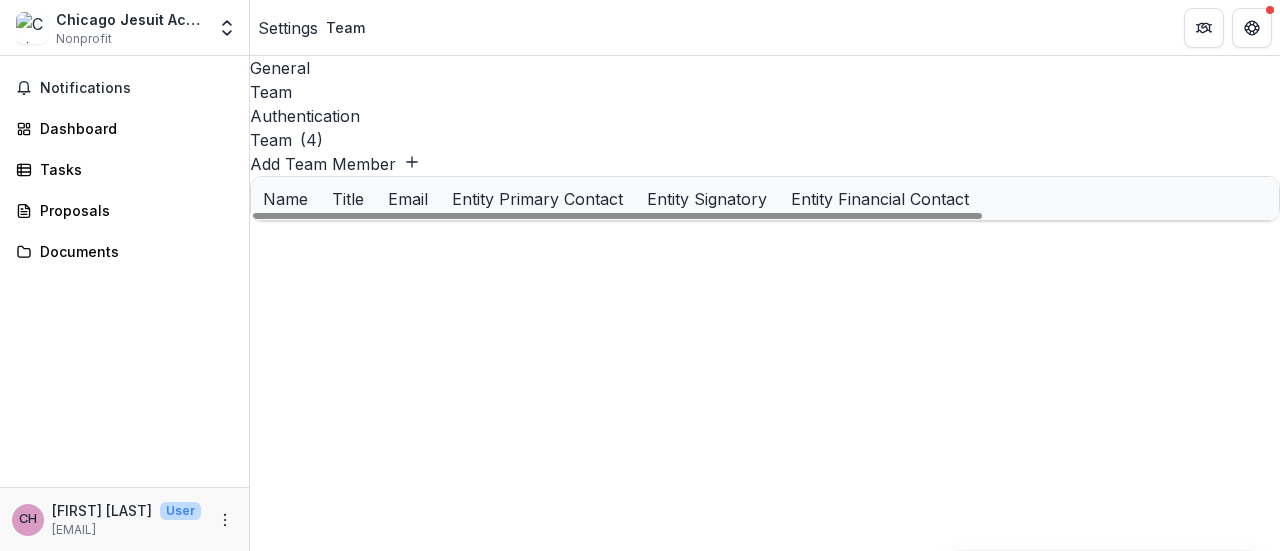 click on "[FIRST] [LAST]" at bounding box center (376, 285) 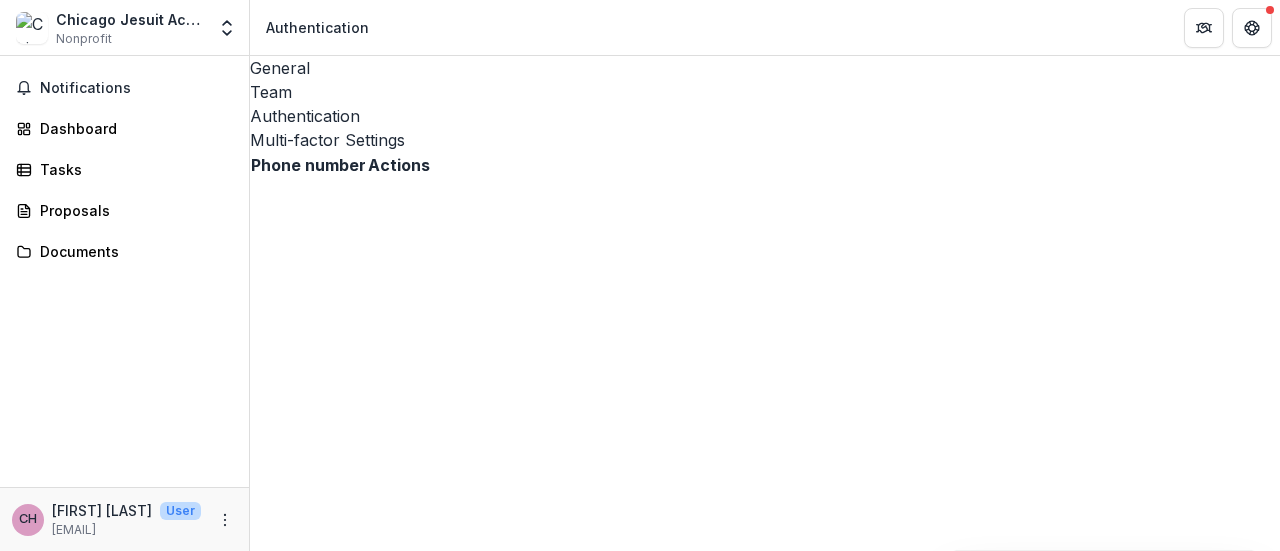 click on "General" at bounding box center (765, 68) 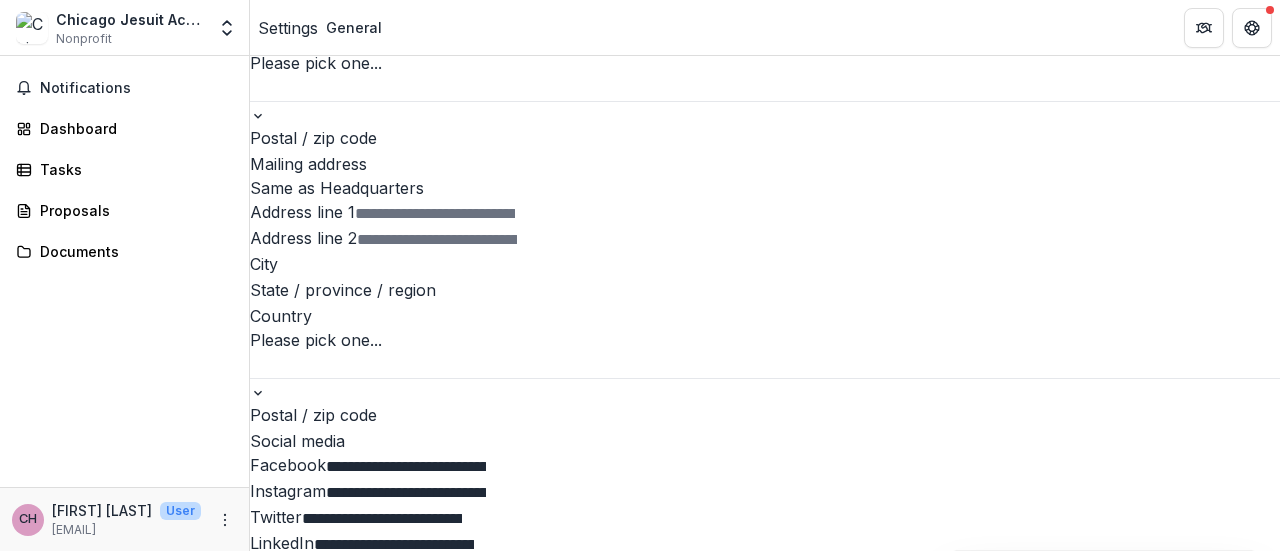 scroll, scrollTop: 3991, scrollLeft: 0, axis: vertical 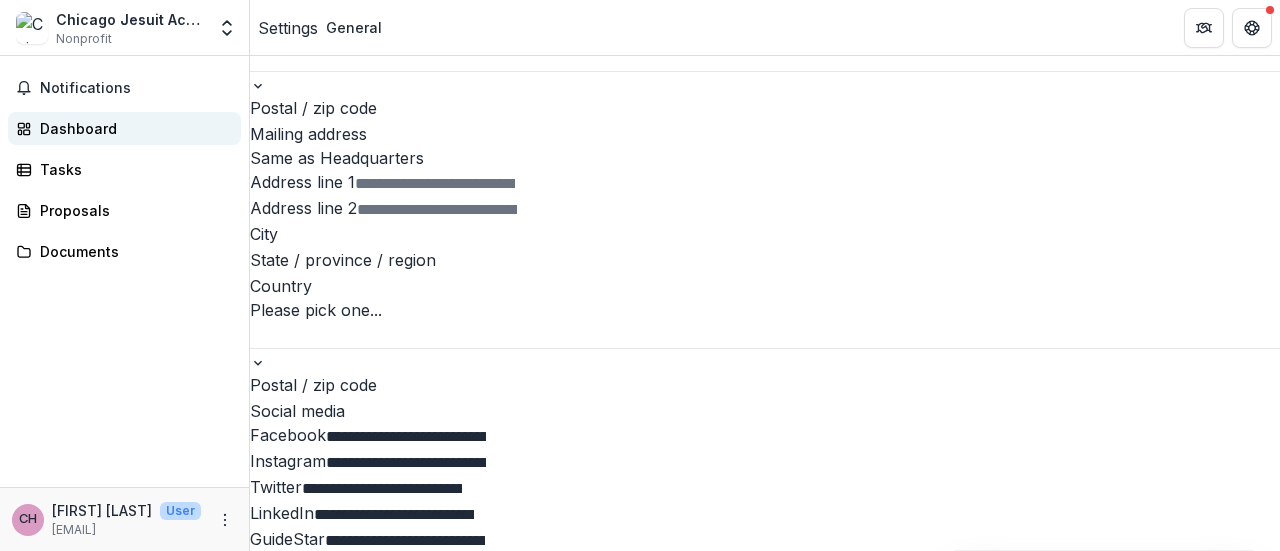 click on "Dashboard" at bounding box center (132, 128) 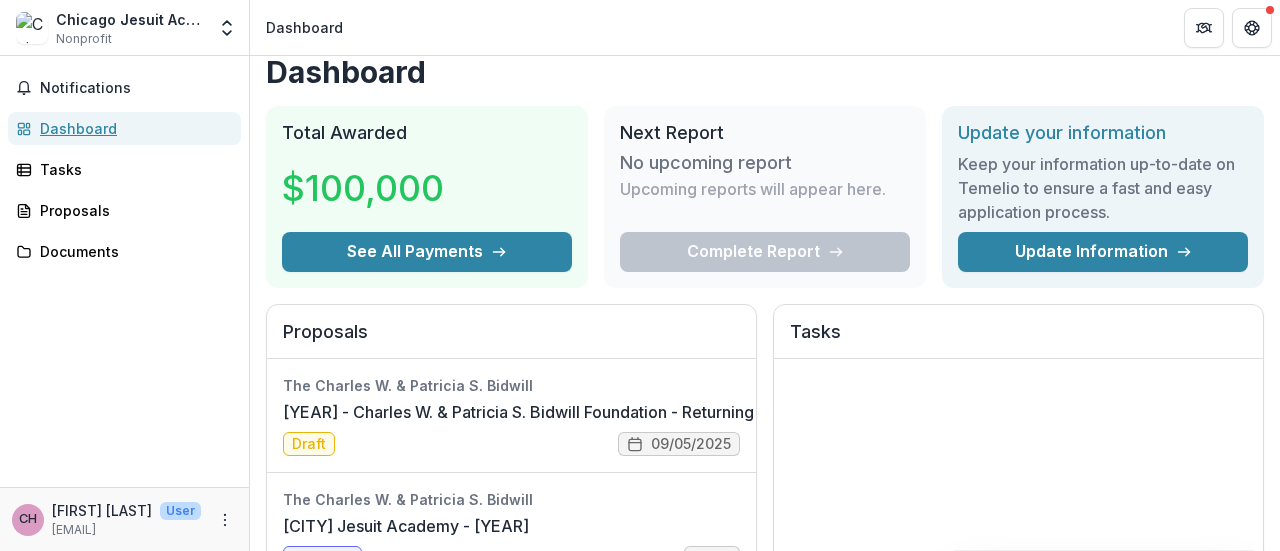 scroll, scrollTop: 0, scrollLeft: 0, axis: both 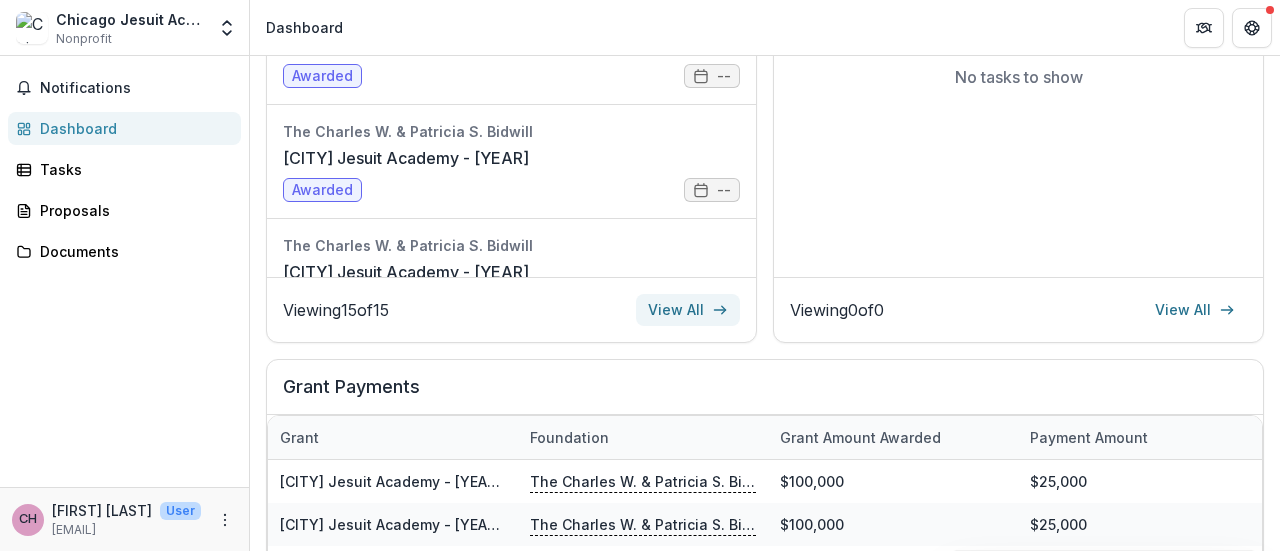click on "View All" at bounding box center [688, 310] 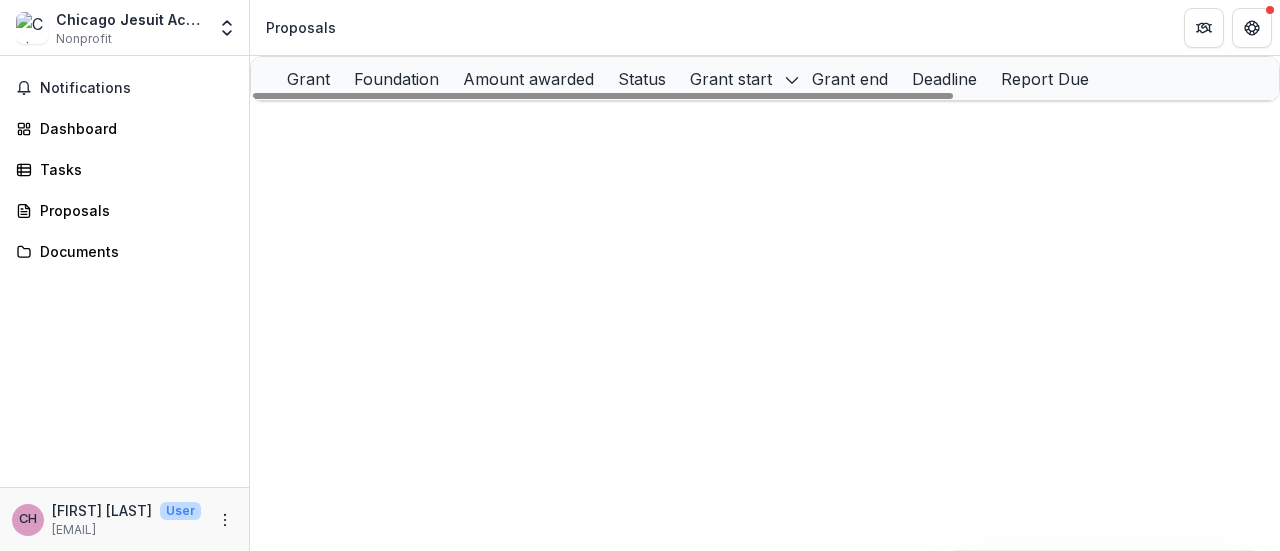 scroll, scrollTop: 0, scrollLeft: 0, axis: both 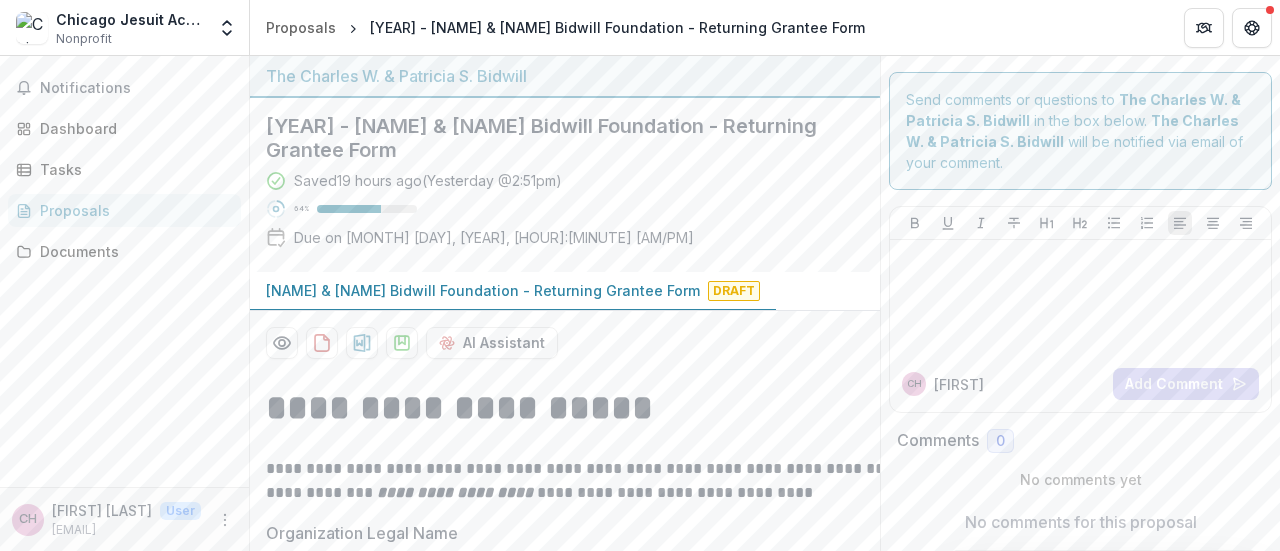 click on "[NAME] & [NAME] Foundation - Returning Grantee Form" at bounding box center (483, 290) 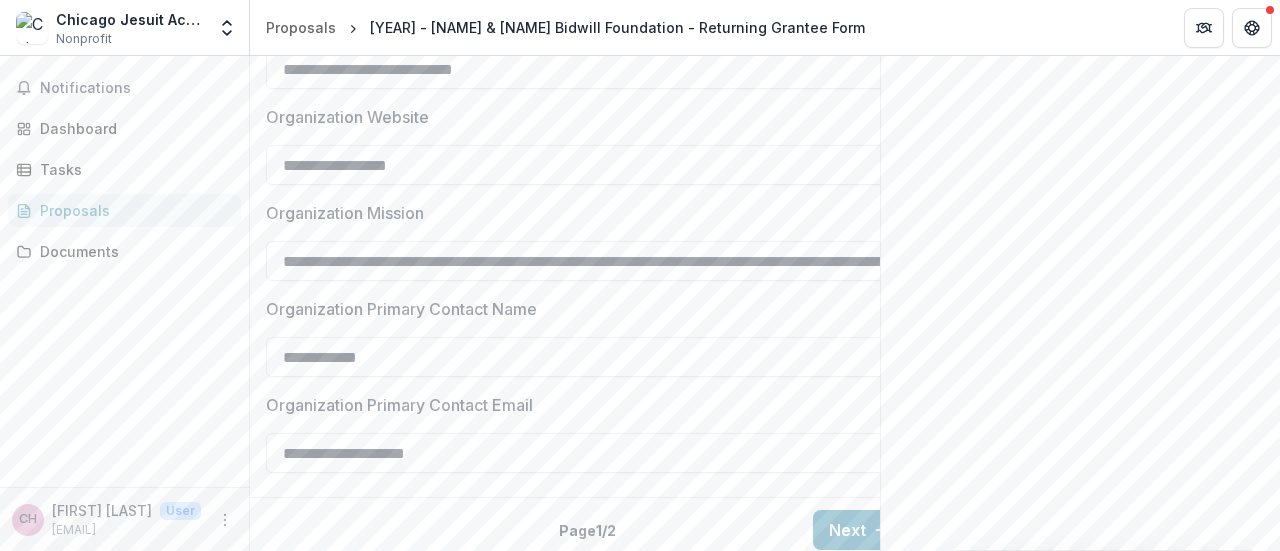 scroll, scrollTop: 1881, scrollLeft: 0, axis: vertical 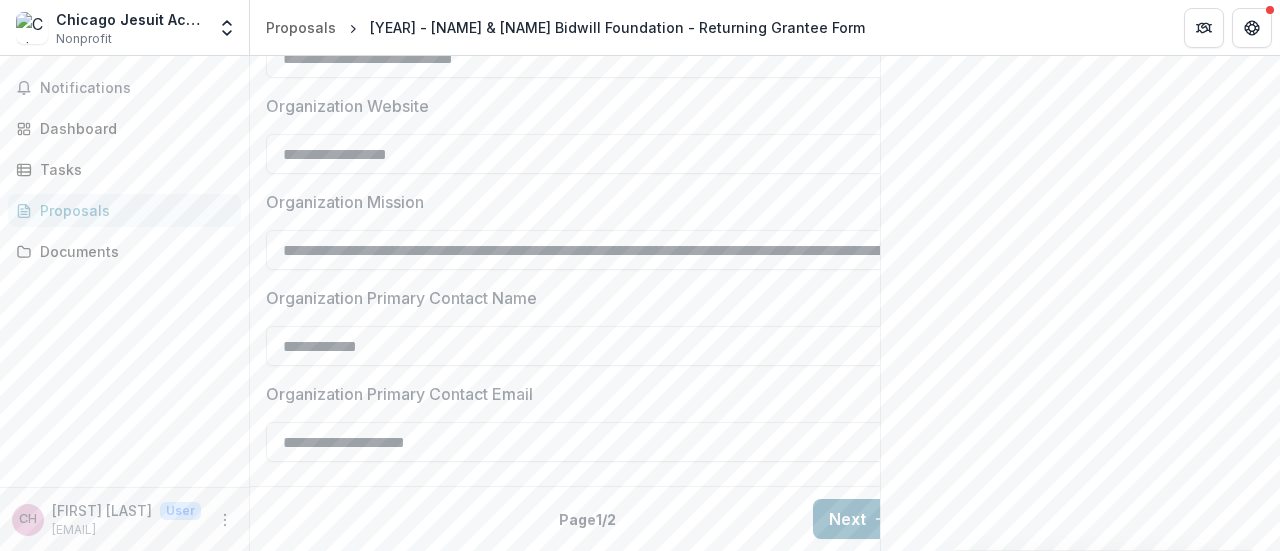 click on "Next" at bounding box center [859, 519] 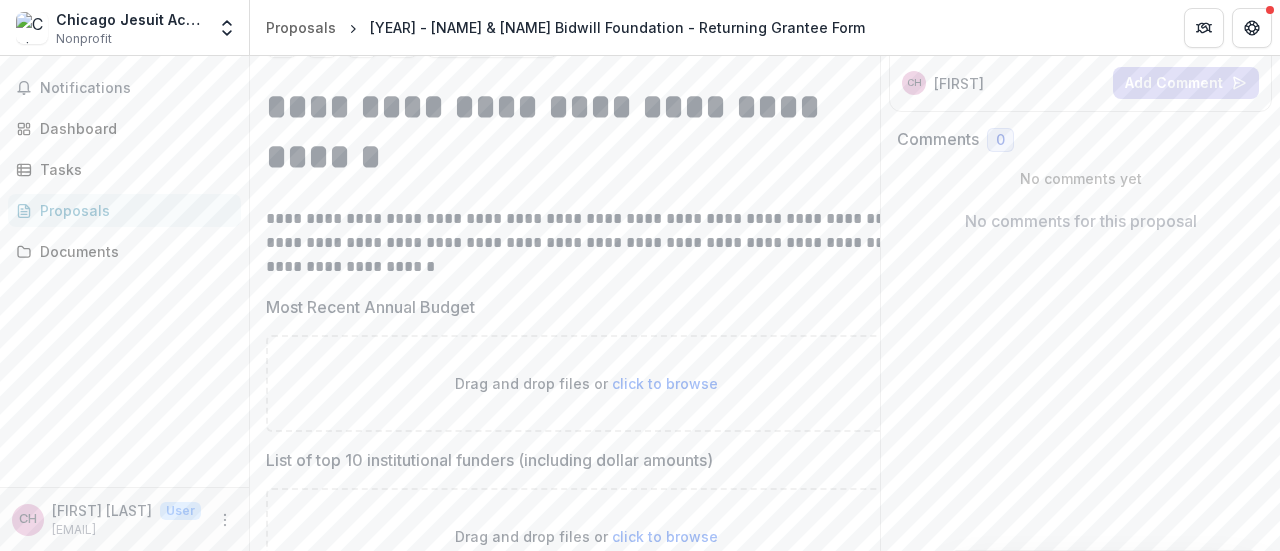 scroll, scrollTop: 0, scrollLeft: 0, axis: both 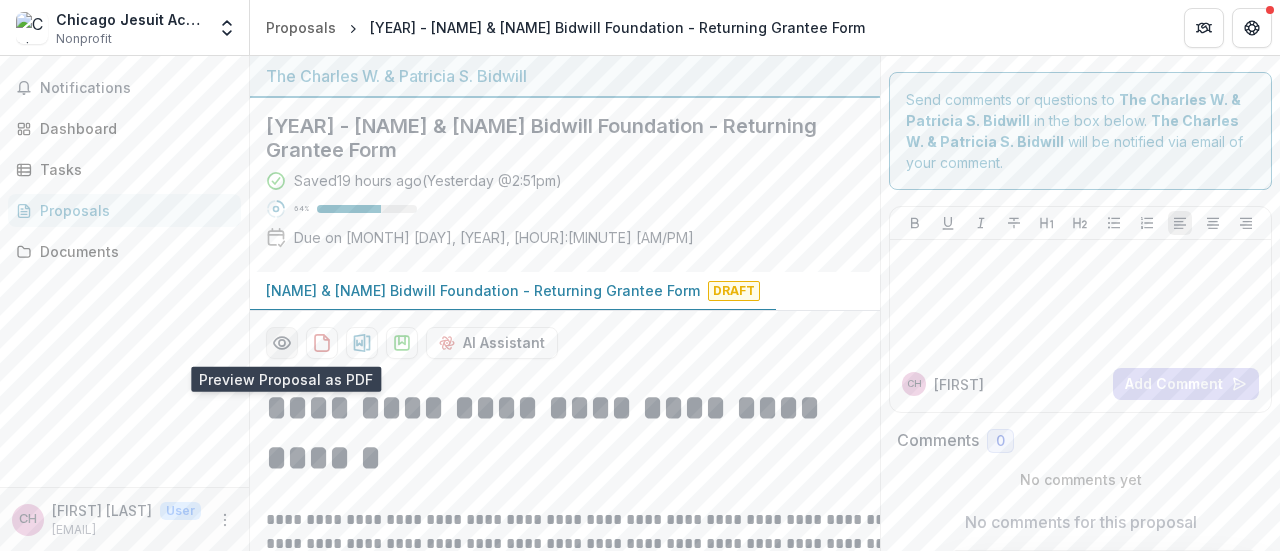 click 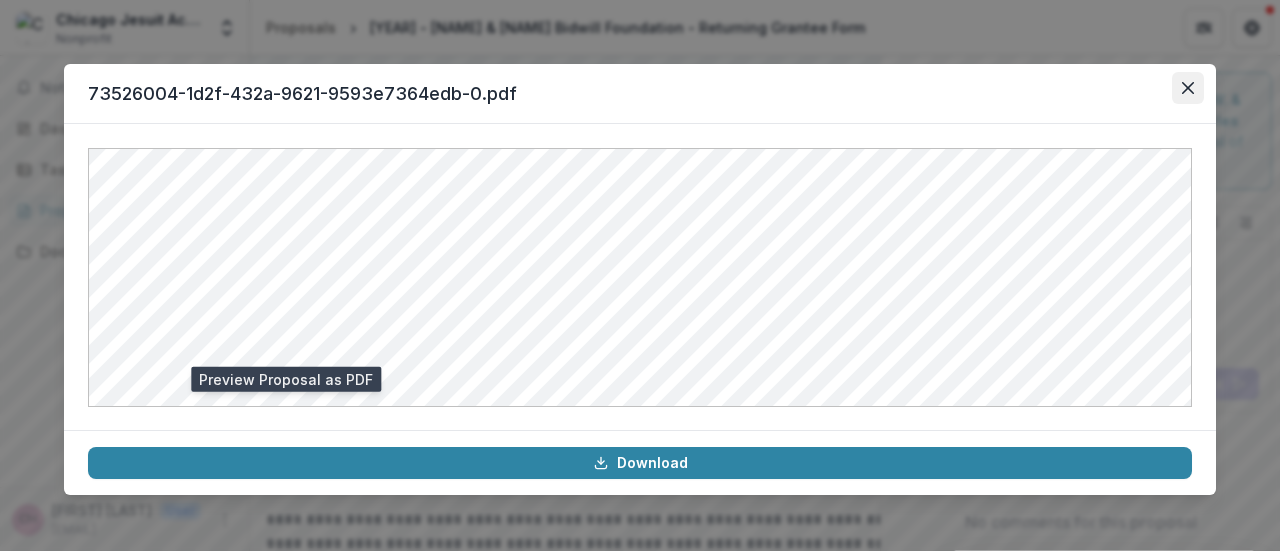 click at bounding box center (1188, 88) 